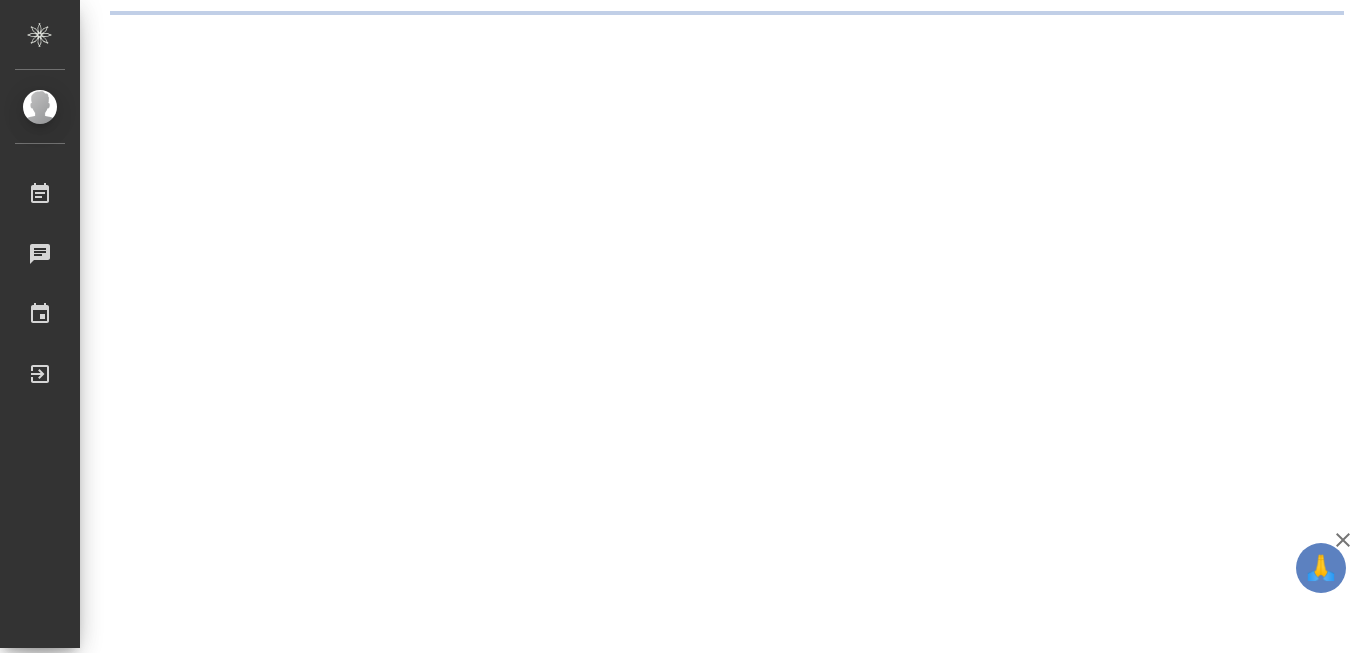 scroll, scrollTop: 0, scrollLeft: 0, axis: both 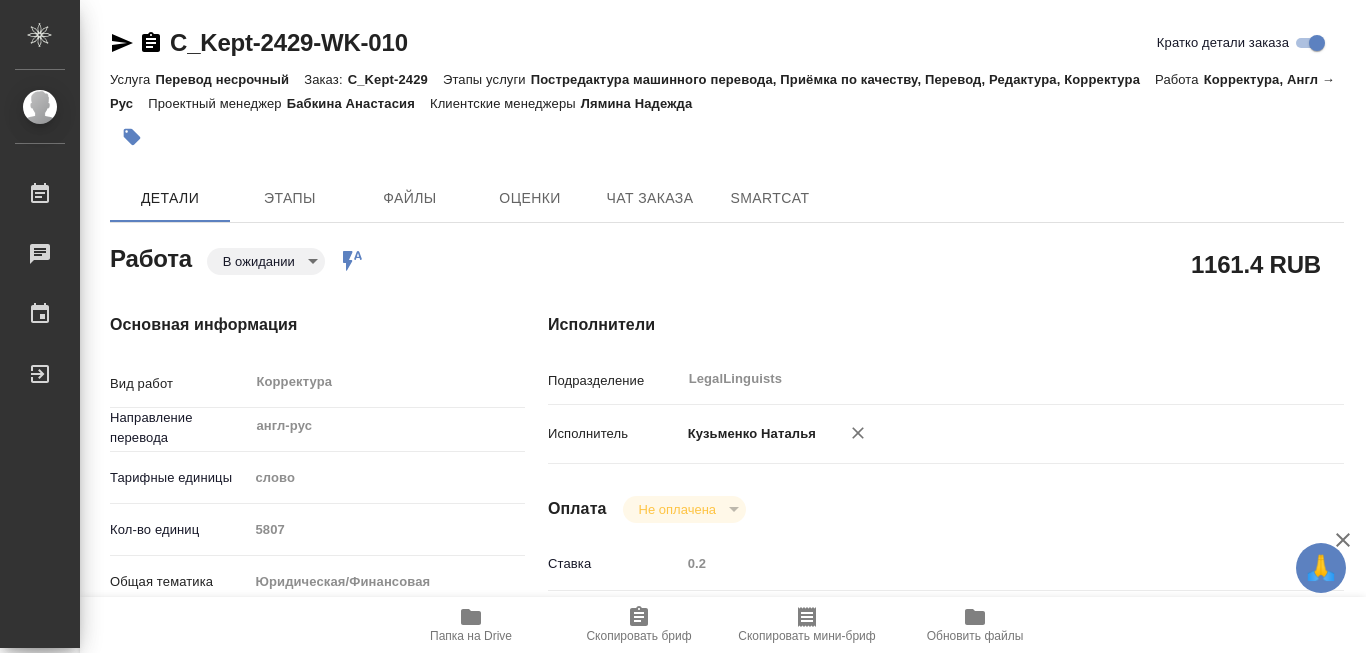 type on "x" 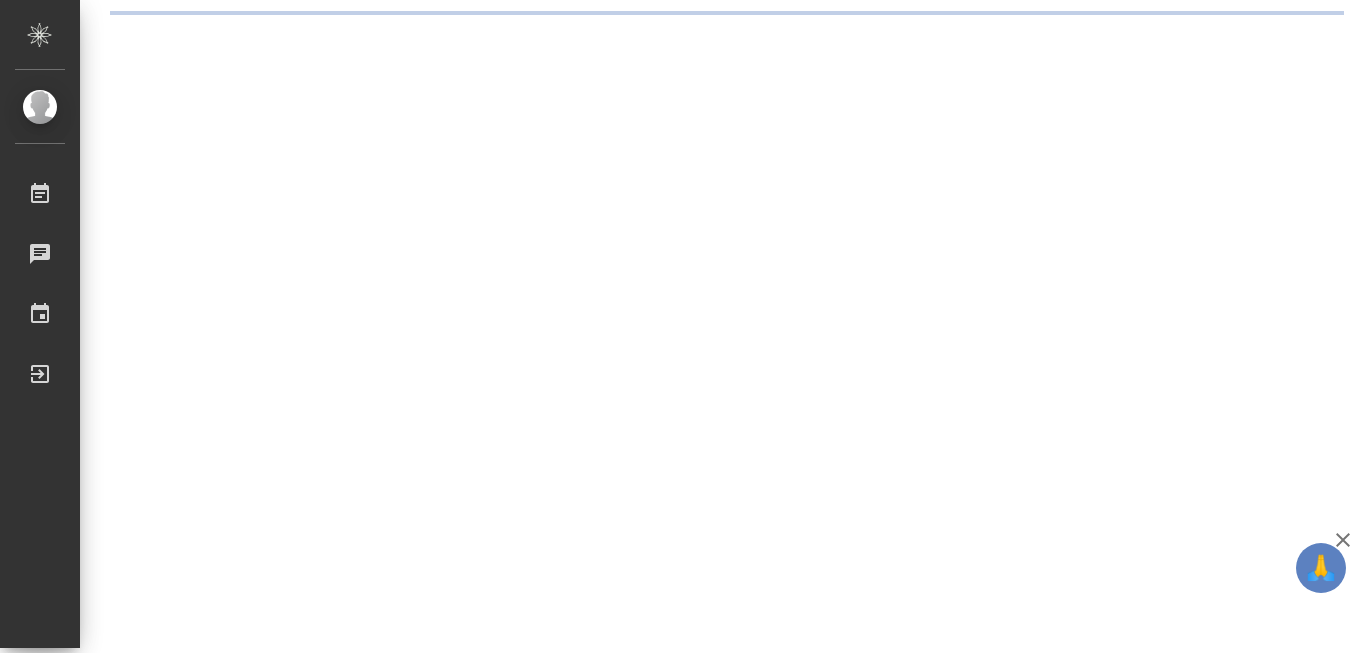scroll, scrollTop: 0, scrollLeft: 0, axis: both 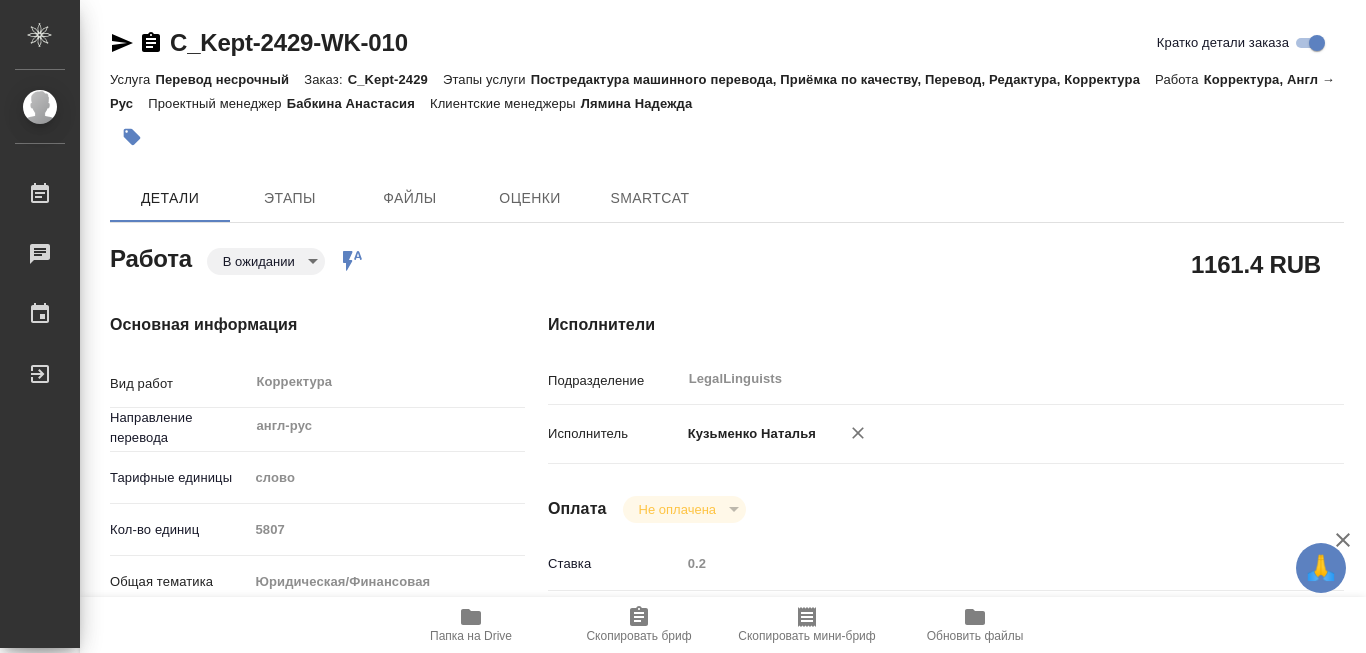 type on "x" 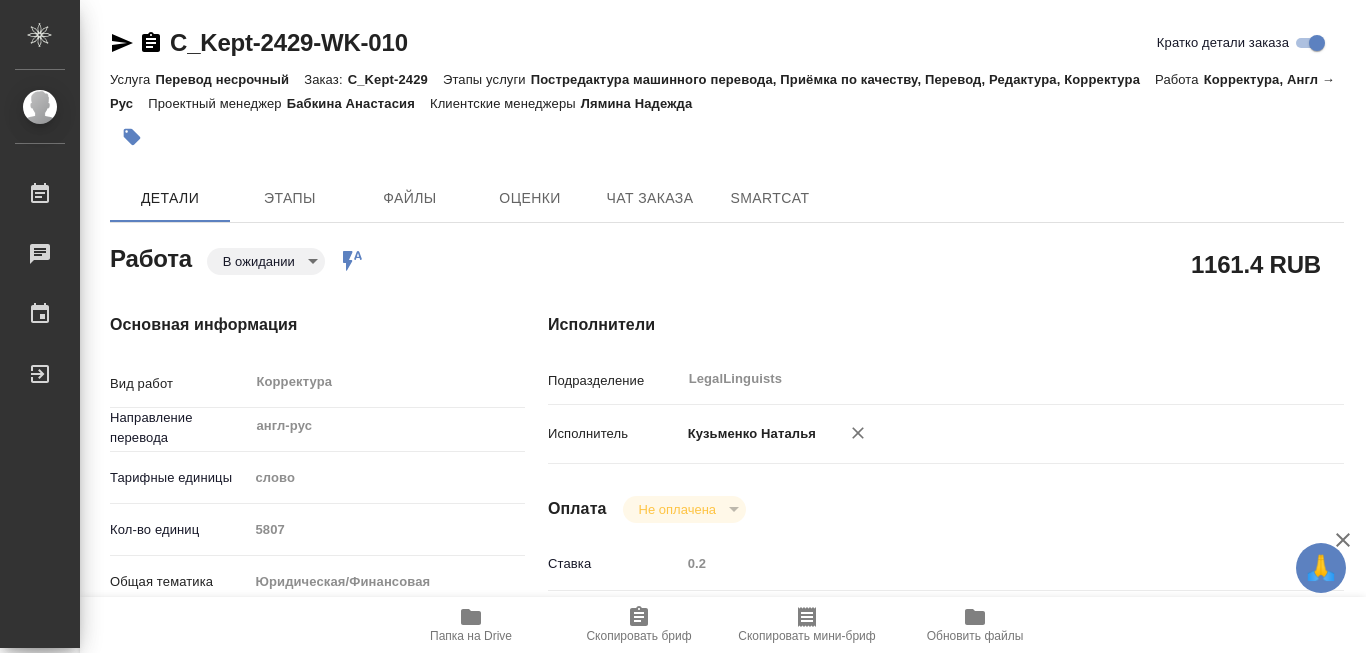 type on "x" 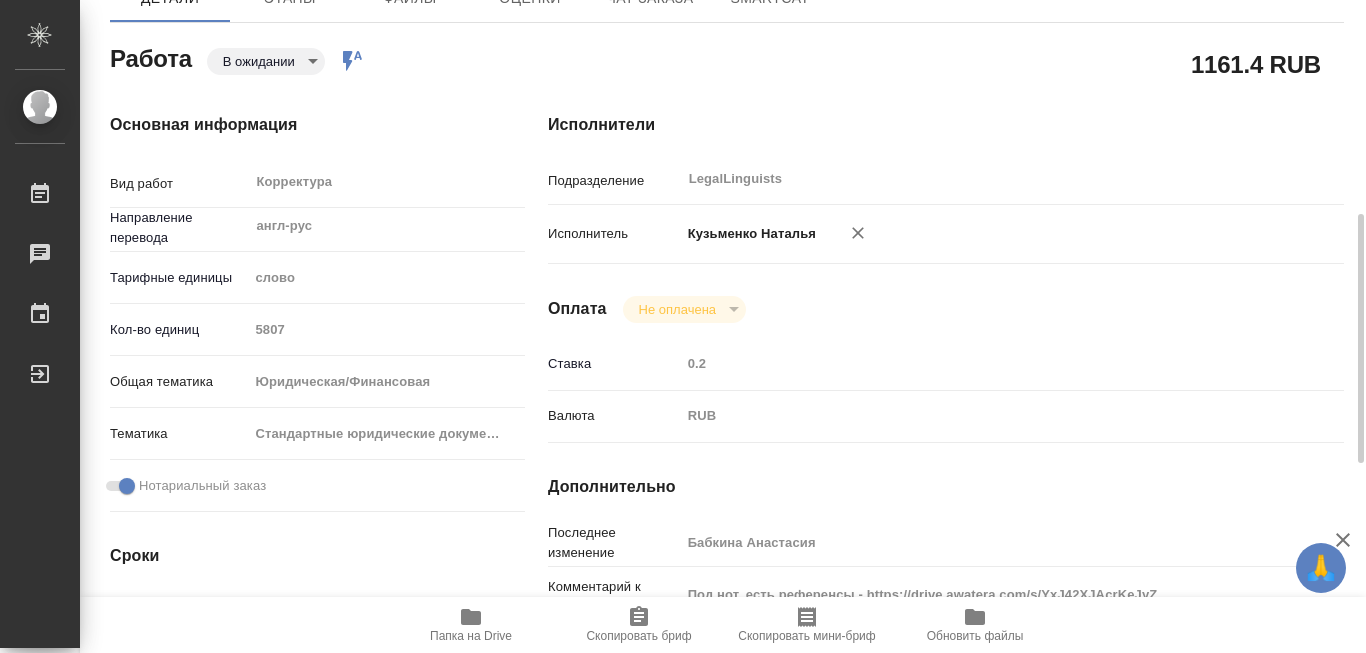 scroll, scrollTop: 300, scrollLeft: 0, axis: vertical 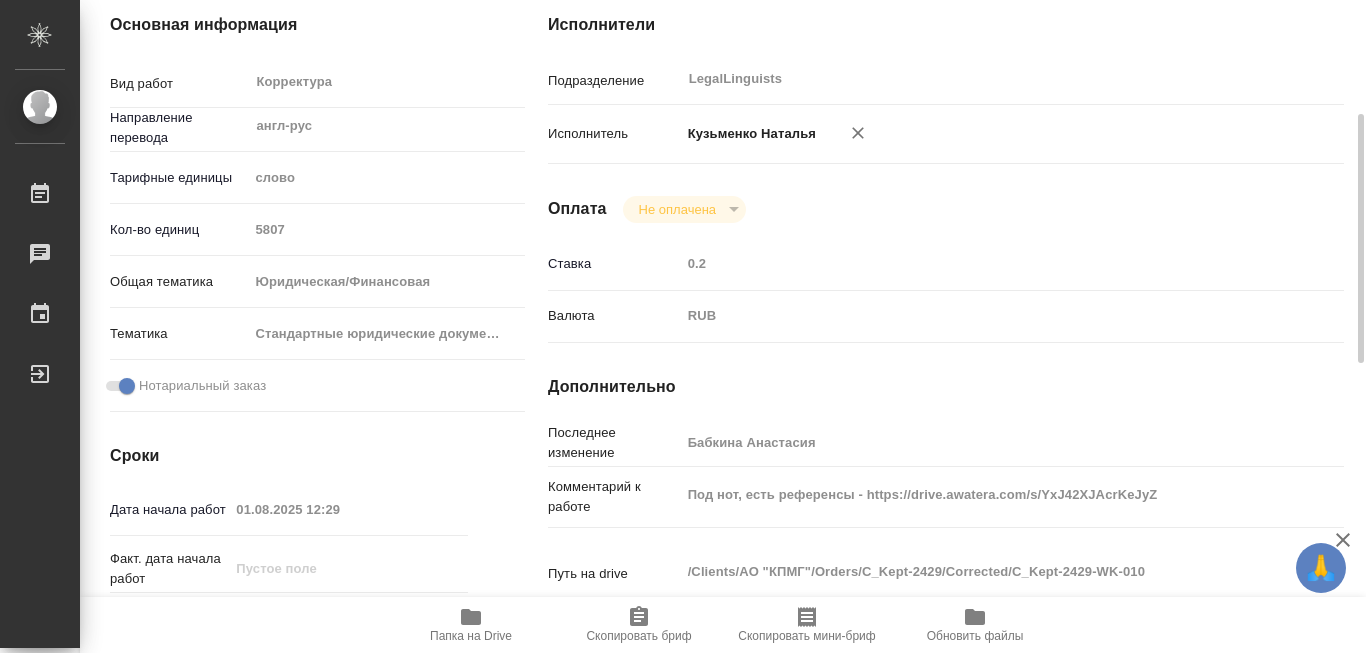type on "x" 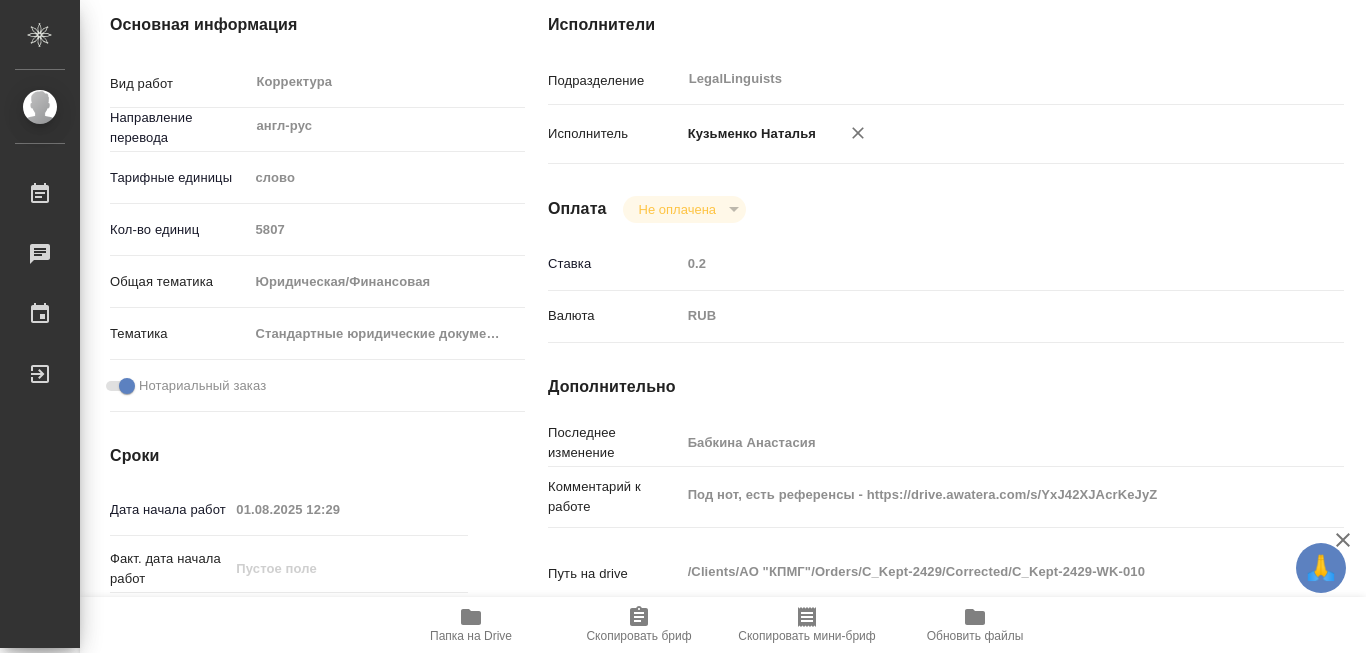scroll, scrollTop: 400, scrollLeft: 0, axis: vertical 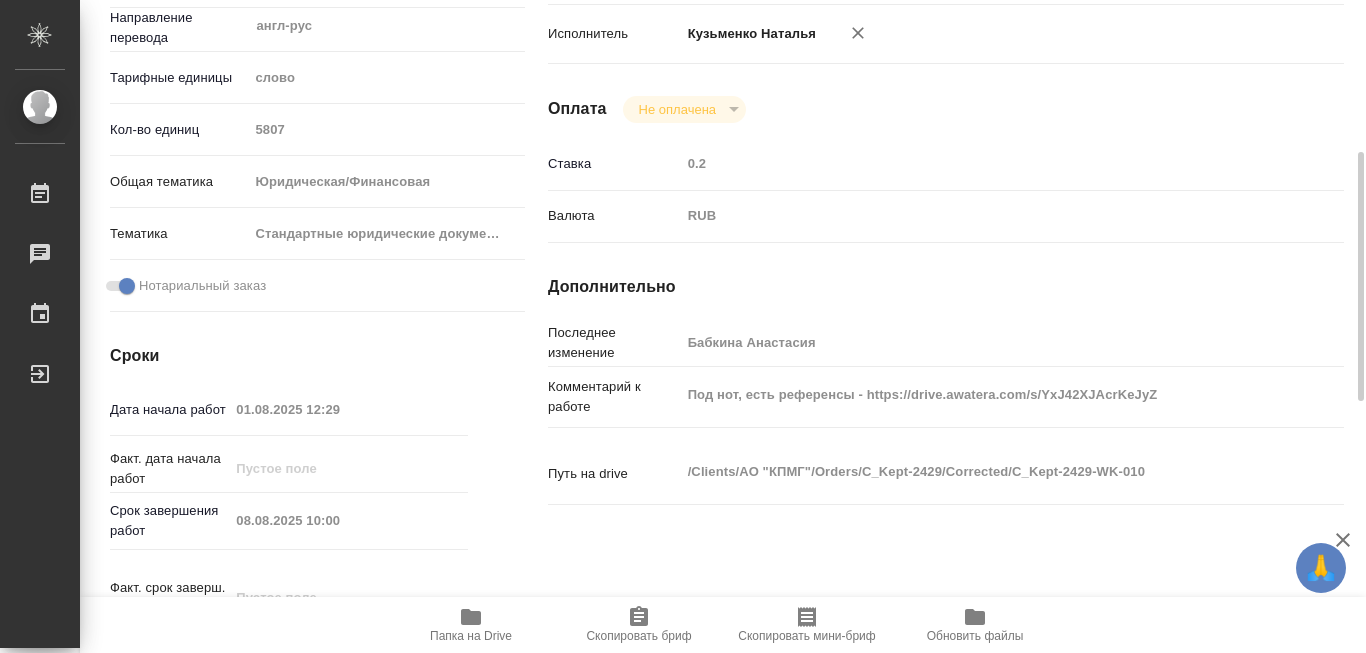 type on "x" 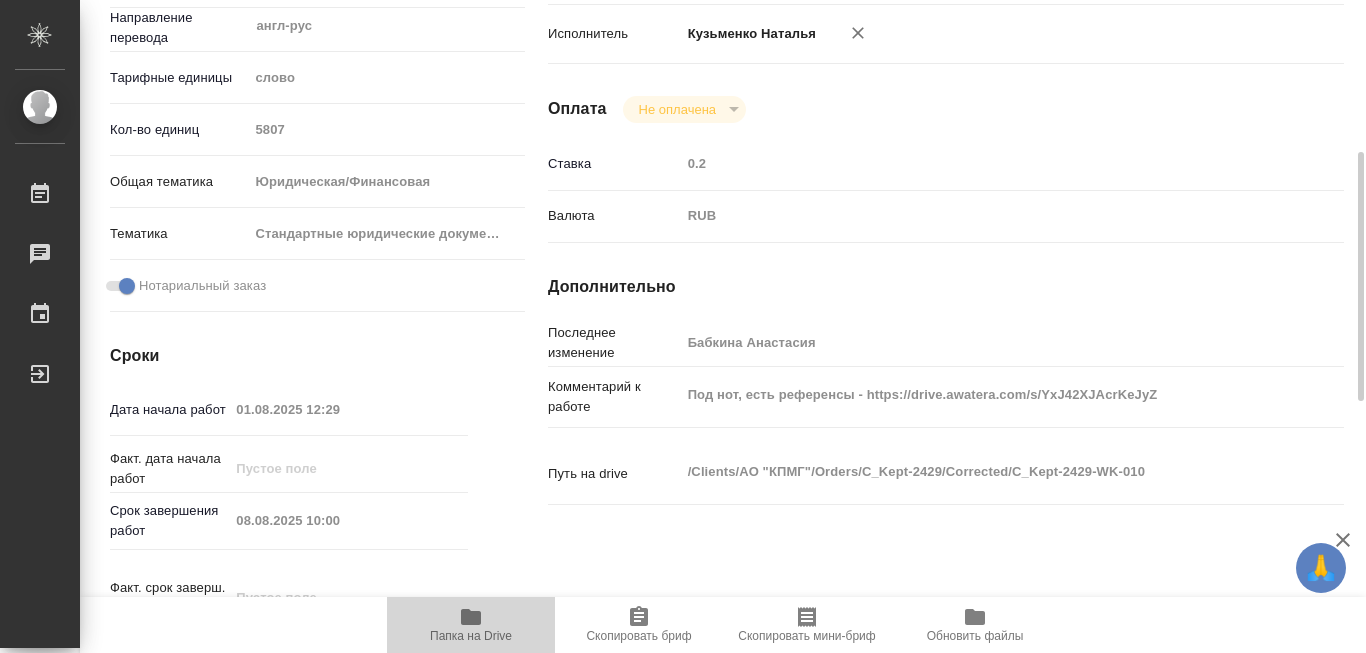 click 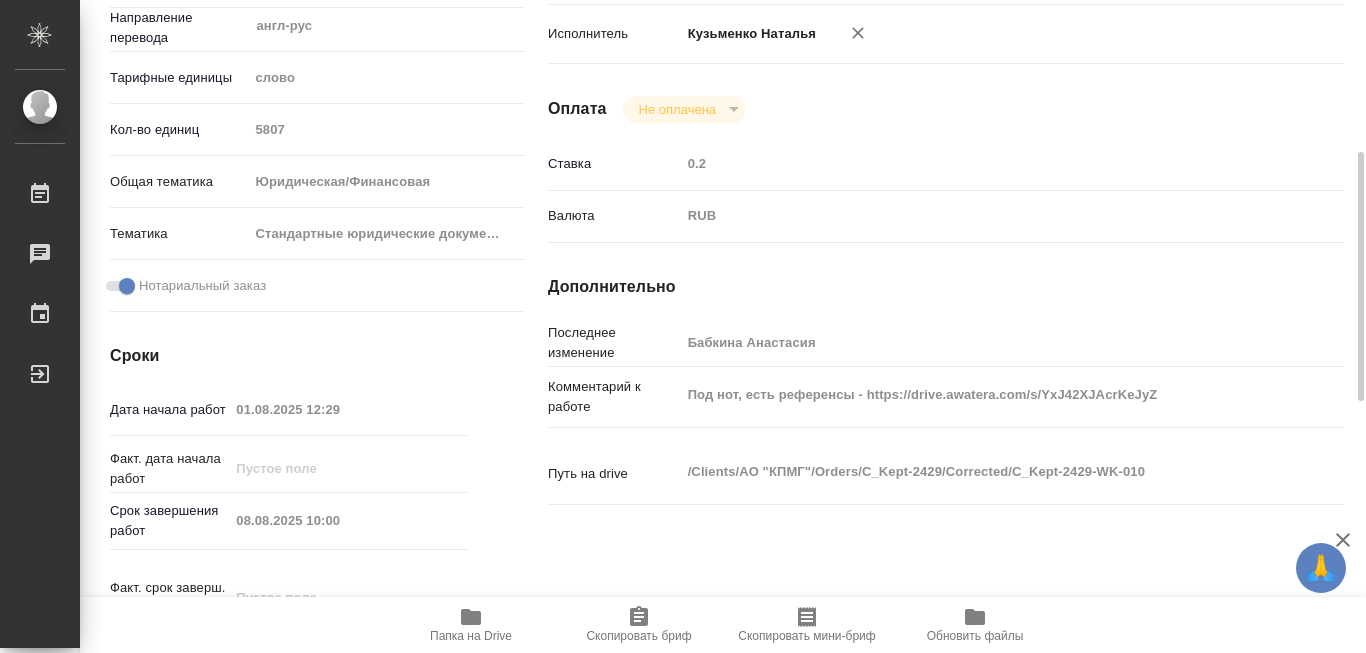 click 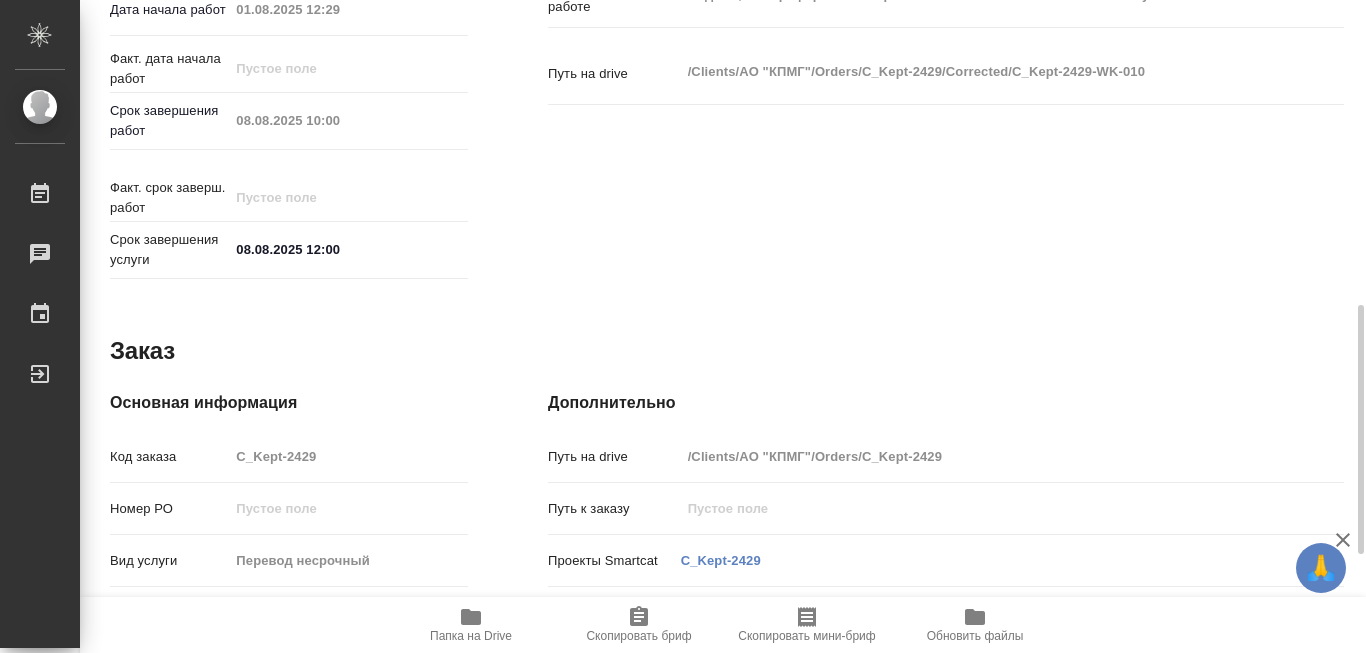 scroll, scrollTop: 1000, scrollLeft: 0, axis: vertical 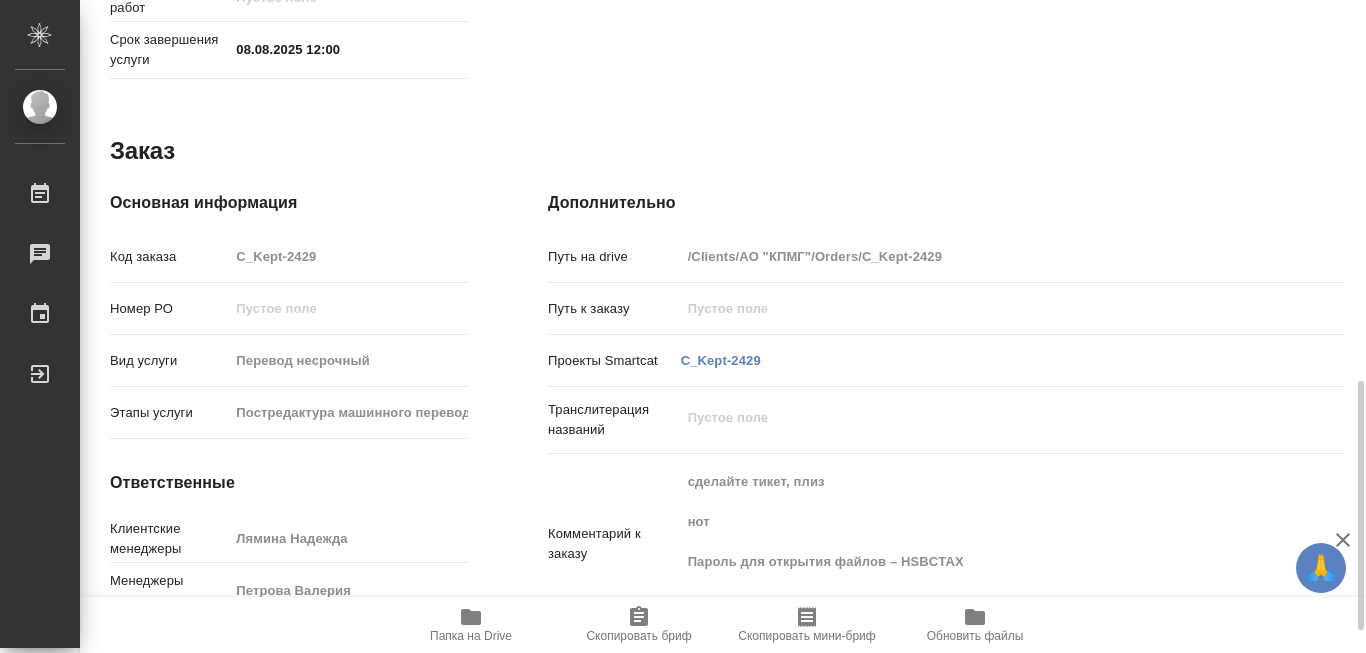 drag, startPoint x: 901, startPoint y: 548, endPoint x: 965, endPoint y: 549, distance: 64.00781 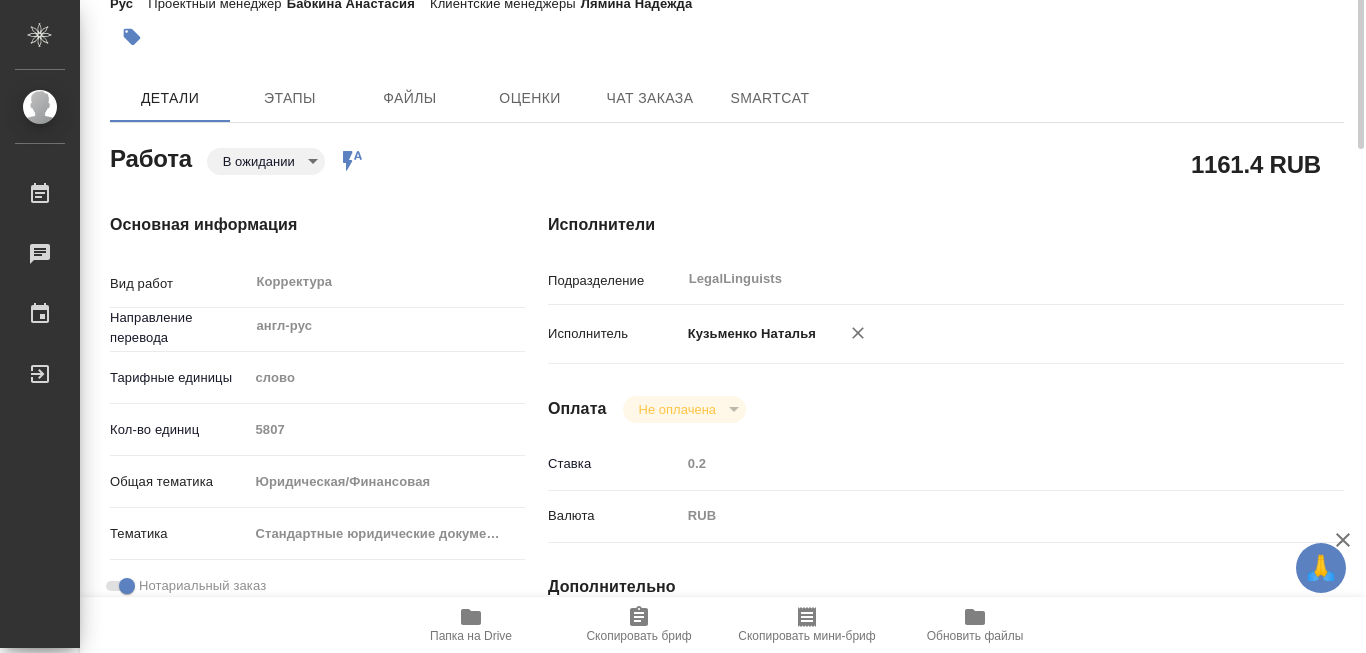 scroll, scrollTop: 0, scrollLeft: 0, axis: both 